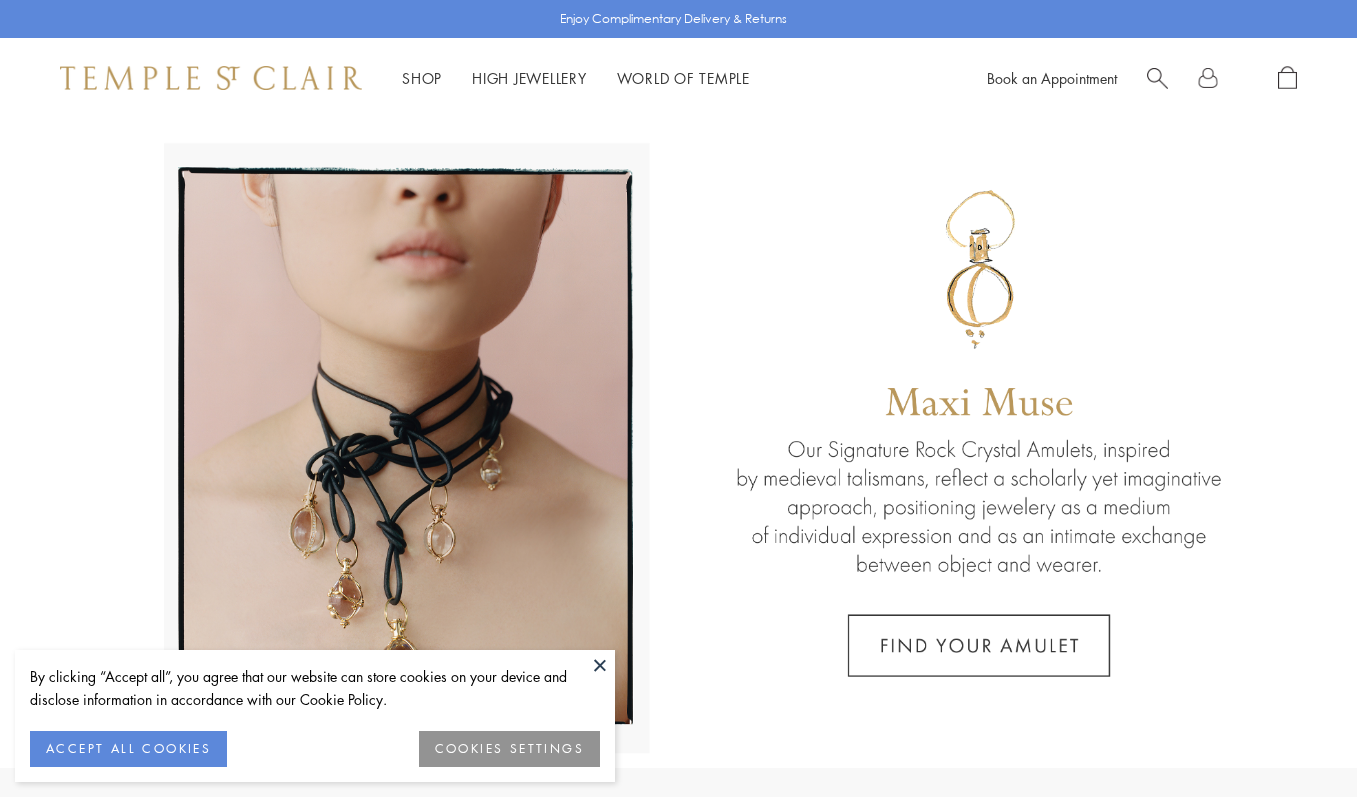 scroll, scrollTop: 0, scrollLeft: 0, axis: both 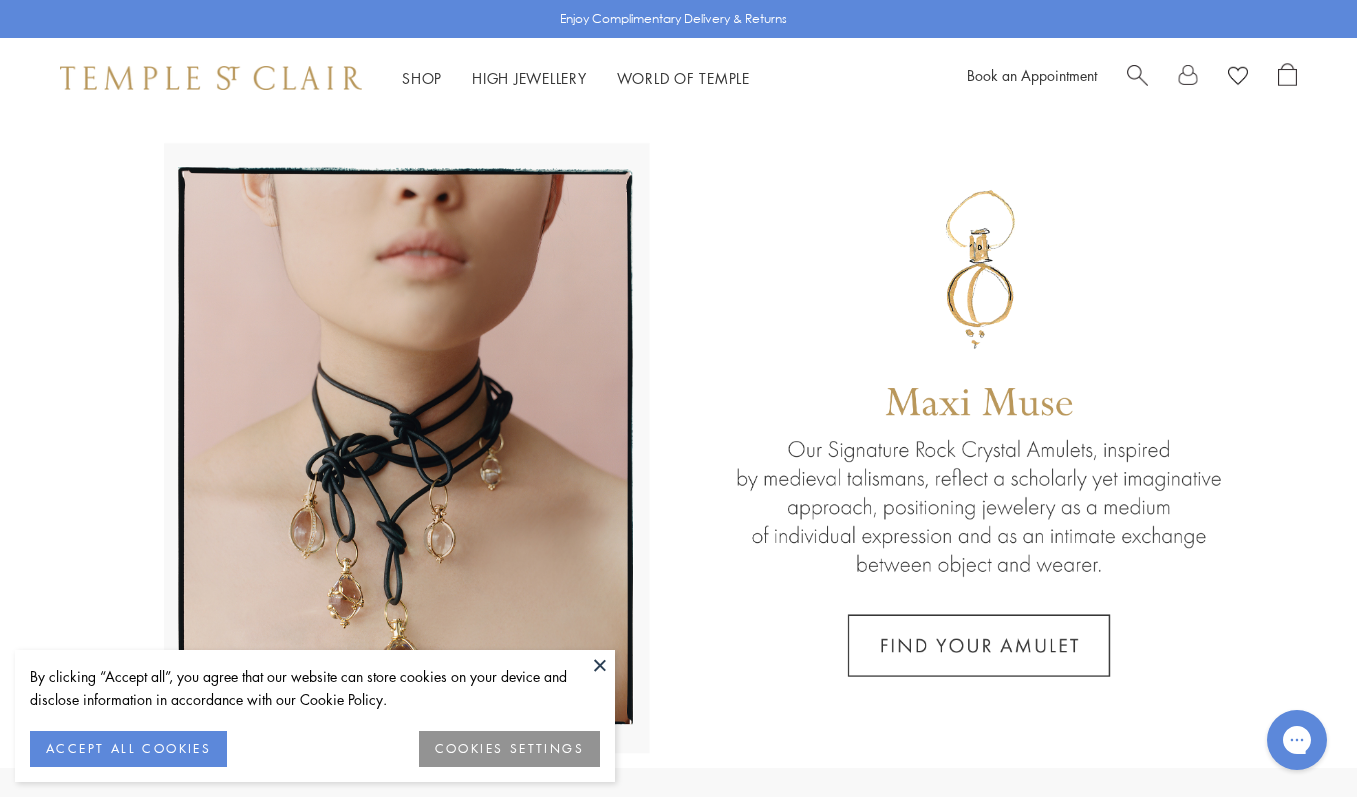 click on "COOKIES SETTINGS" at bounding box center (509, 749) 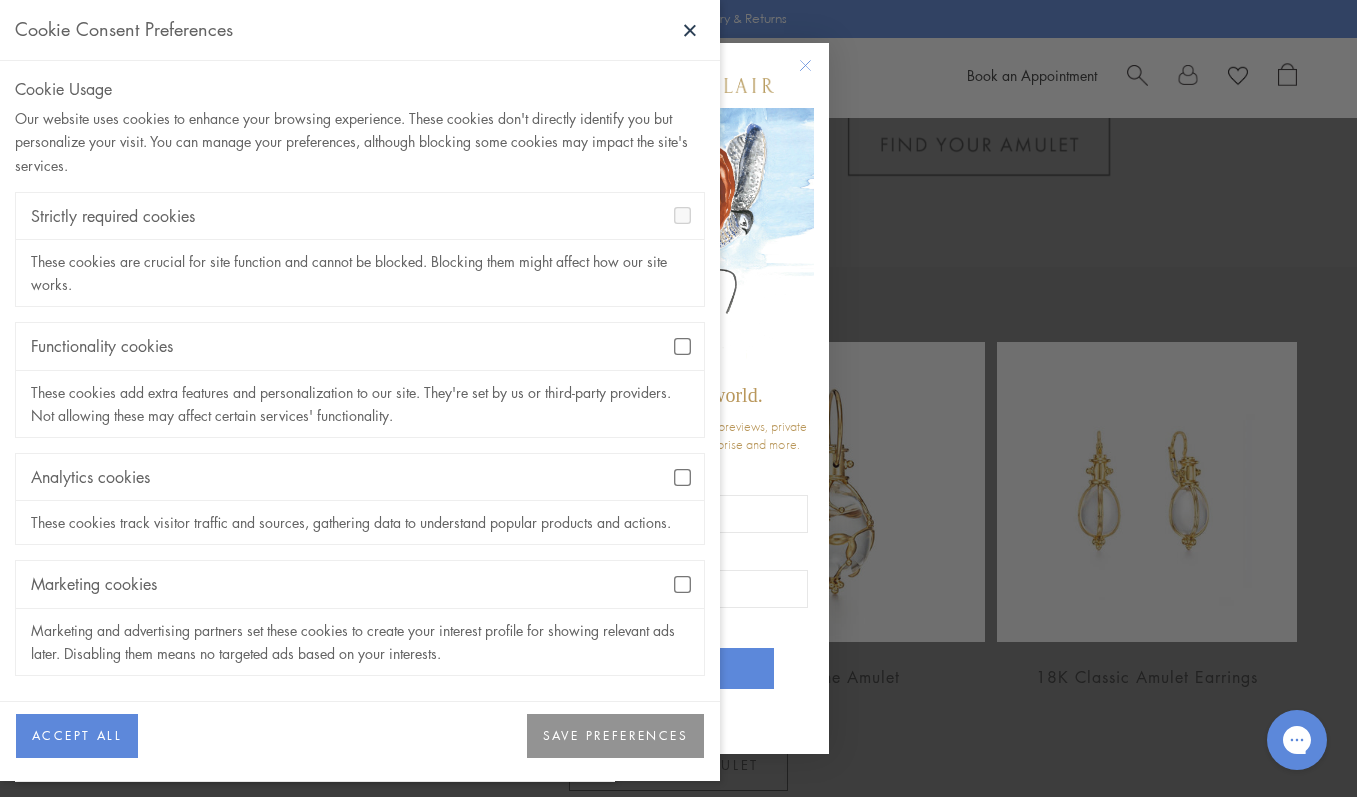 scroll, scrollTop: 512, scrollLeft: 0, axis: vertical 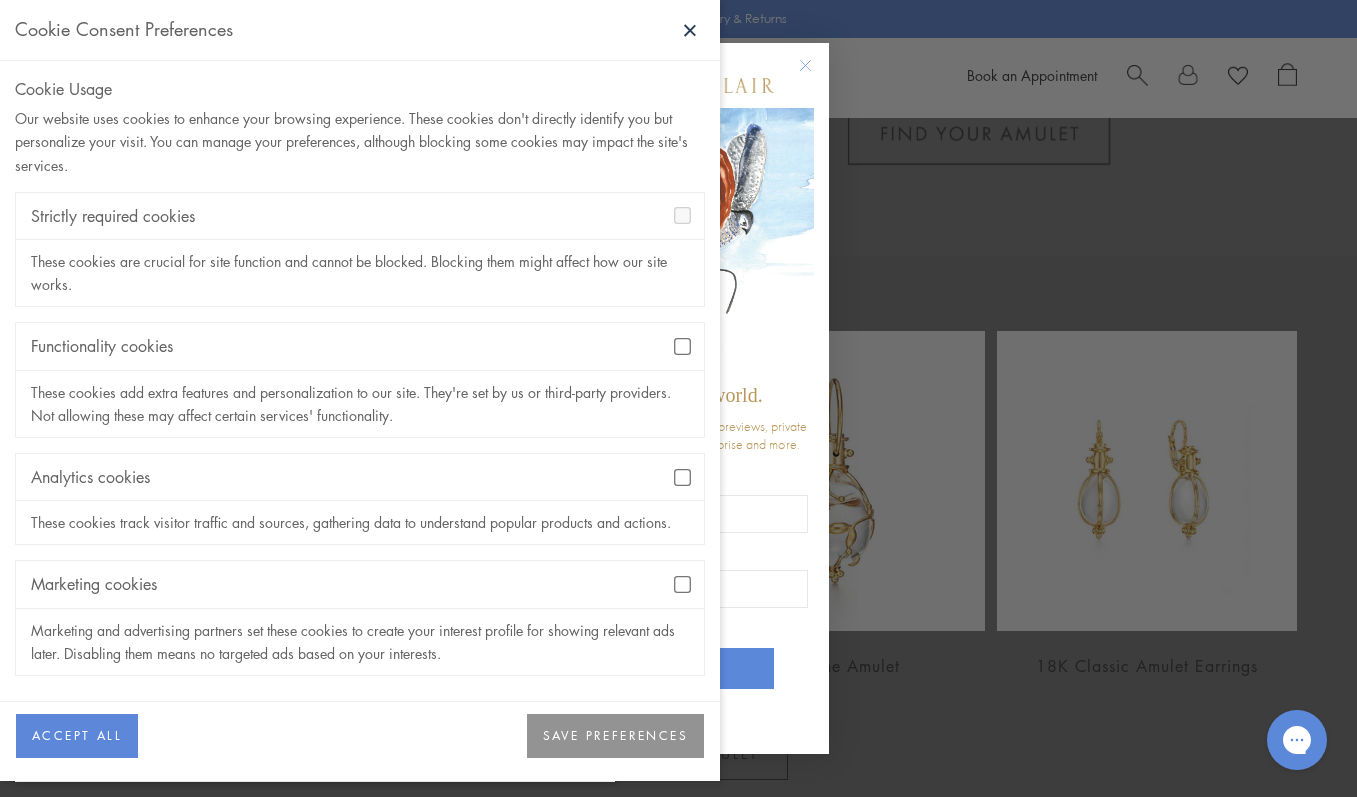click on "SAVE PREFERENCES" at bounding box center (615, 736) 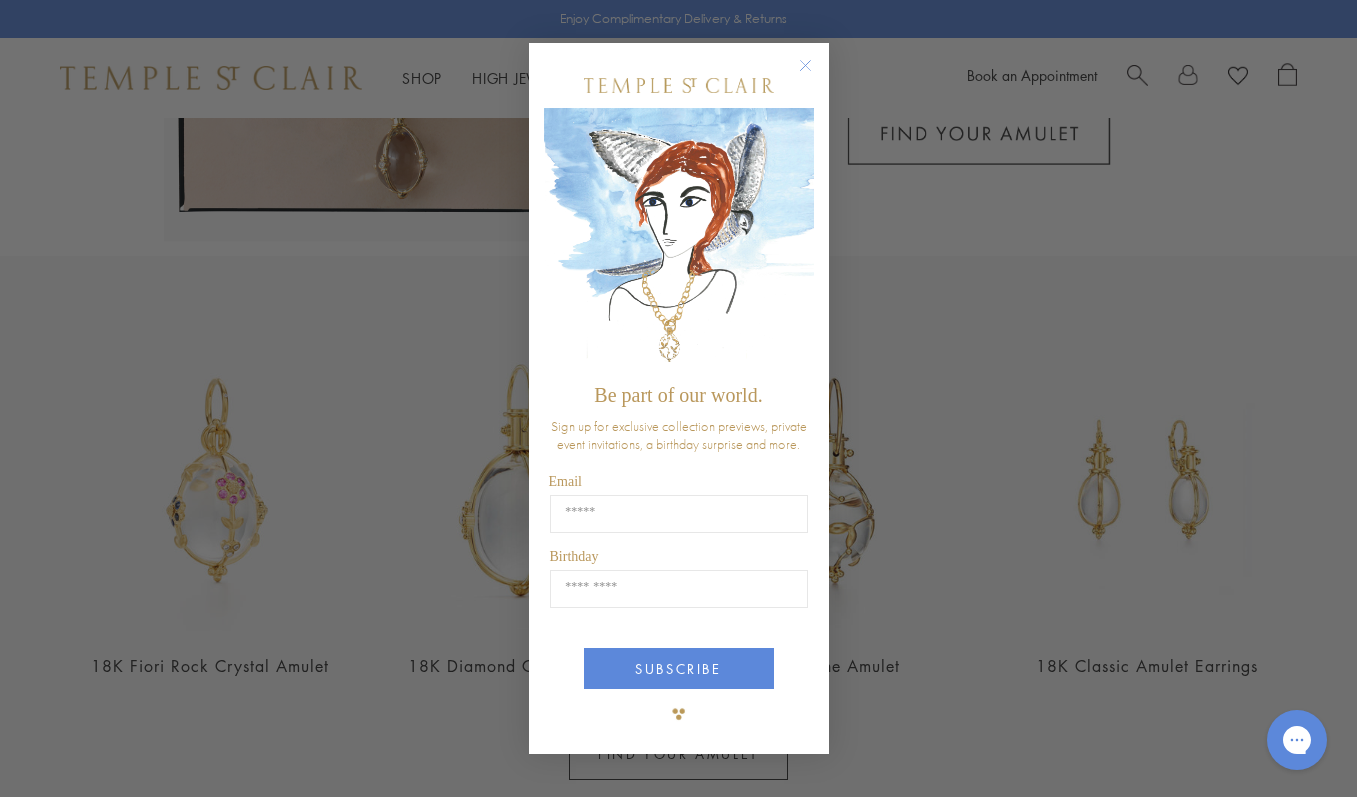 click 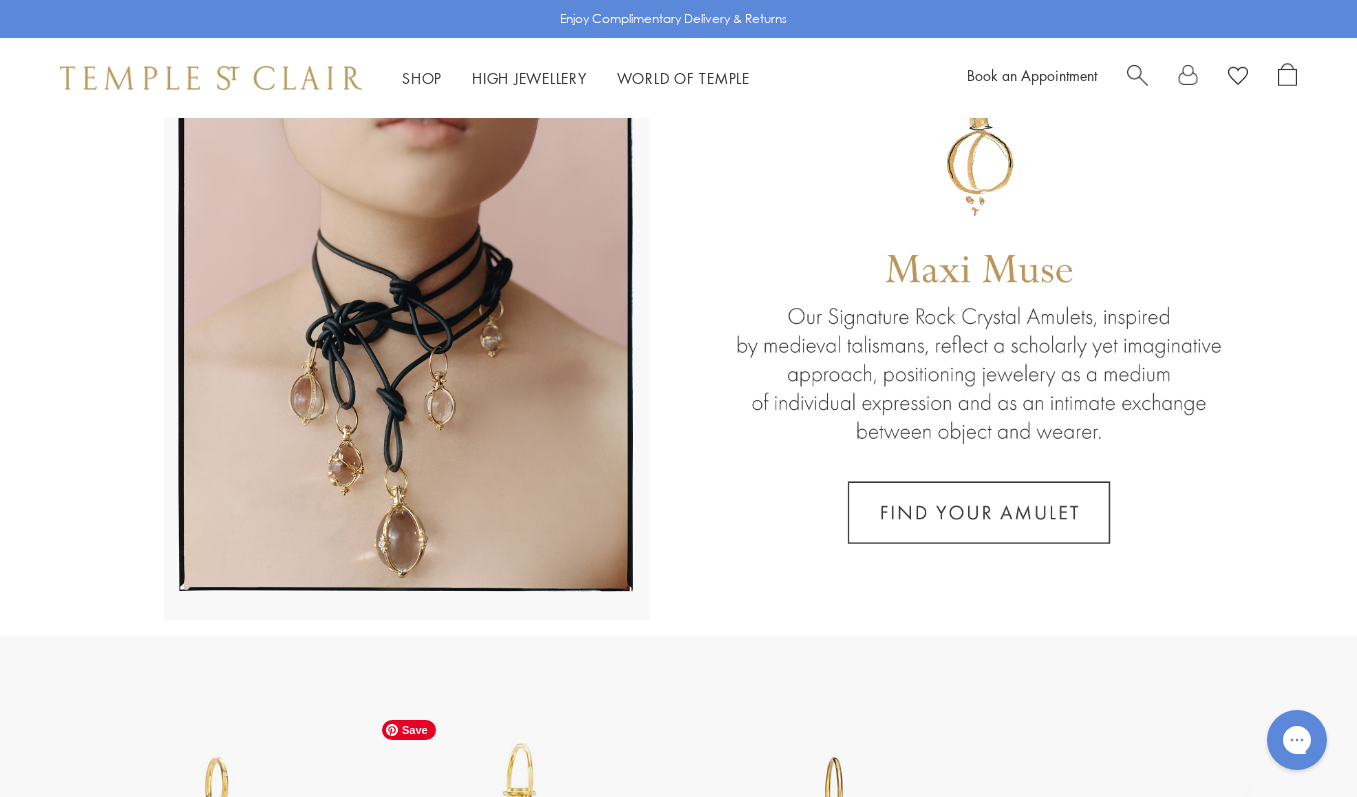 scroll, scrollTop: 0, scrollLeft: 0, axis: both 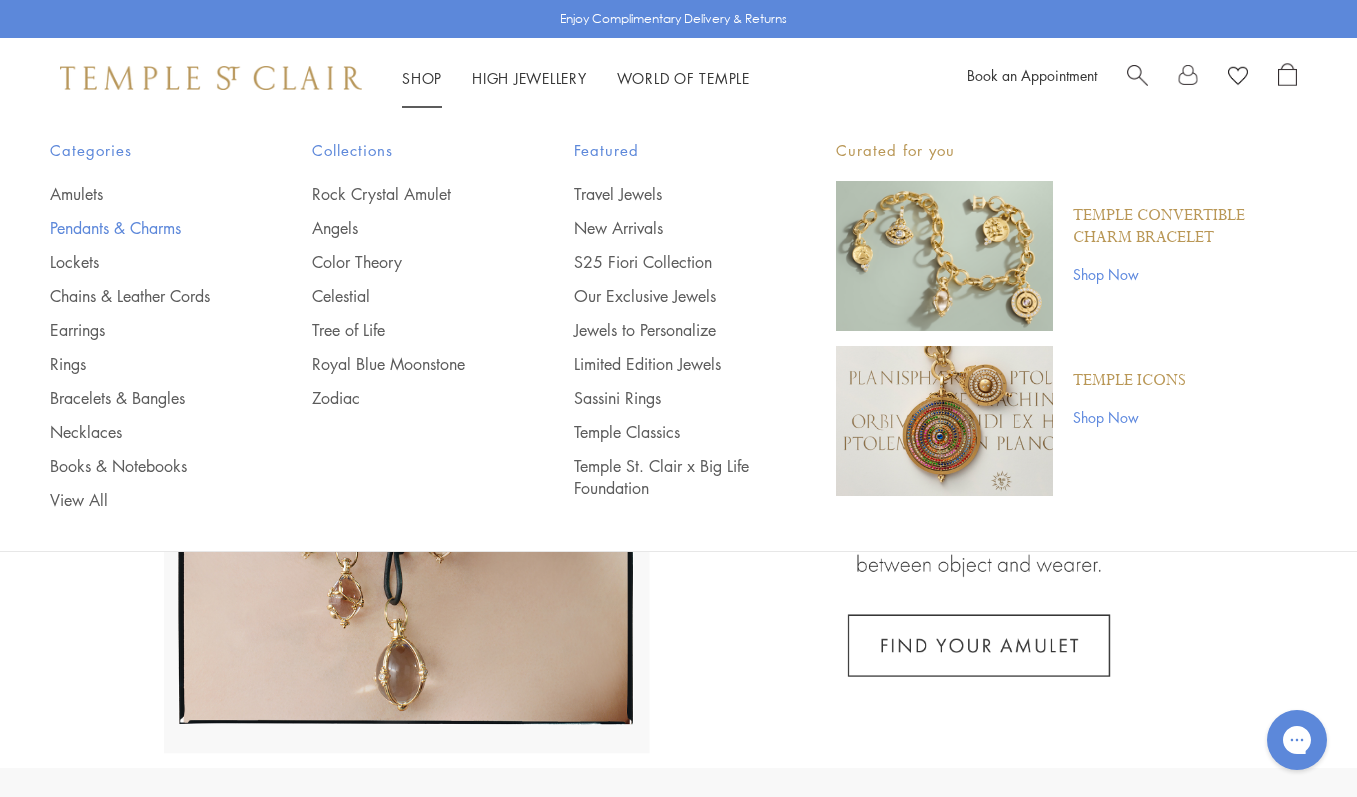 click on "Pendants & Charms" at bounding box center [141, 228] 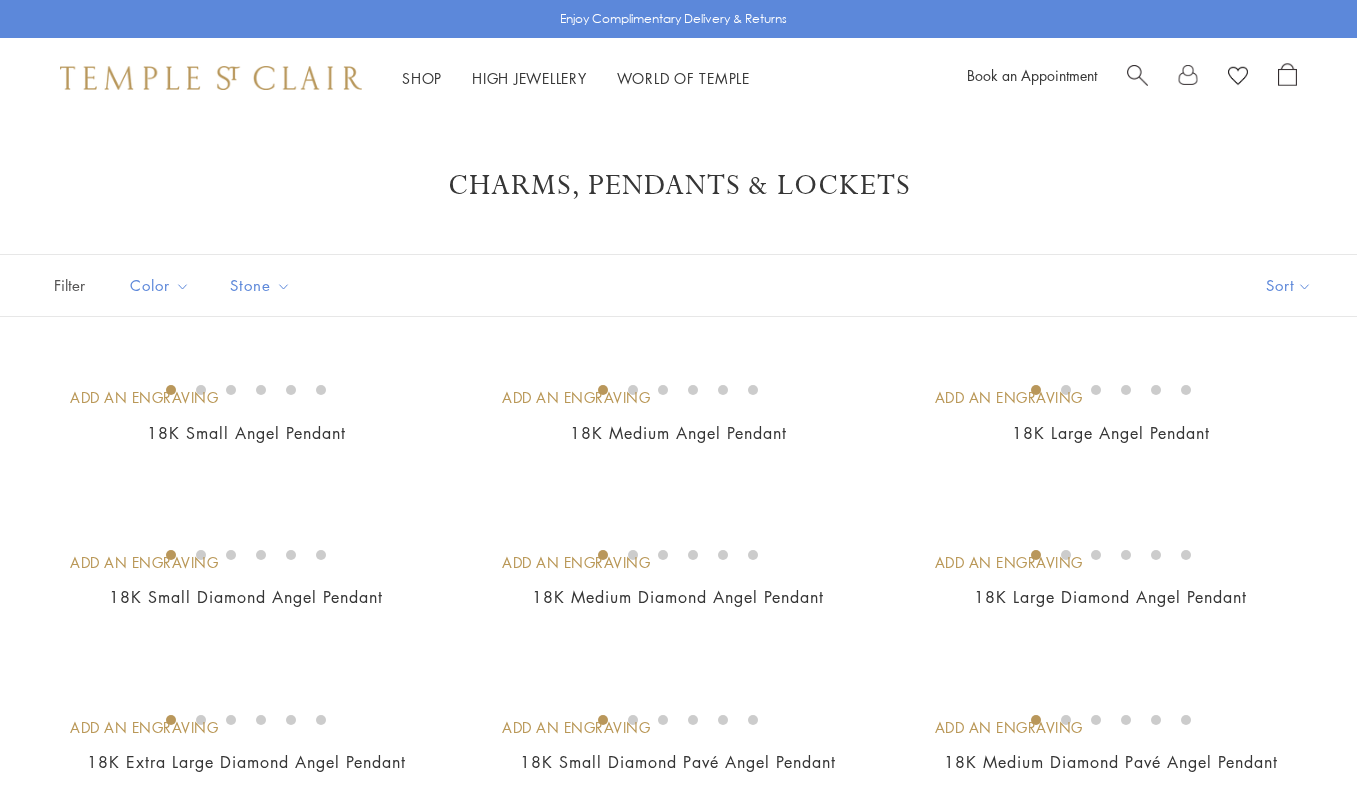 scroll, scrollTop: 0, scrollLeft: 0, axis: both 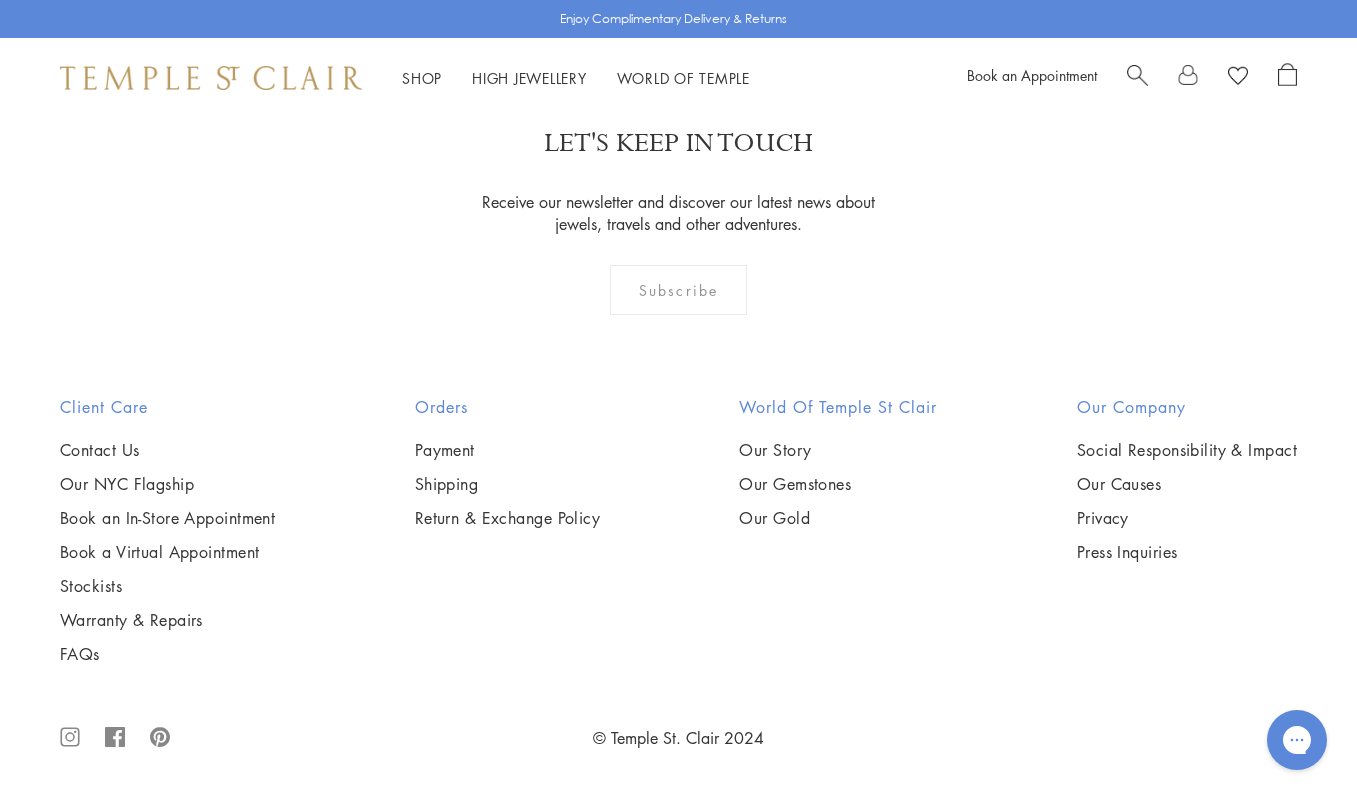 click on "2" at bounding box center [647, -34] 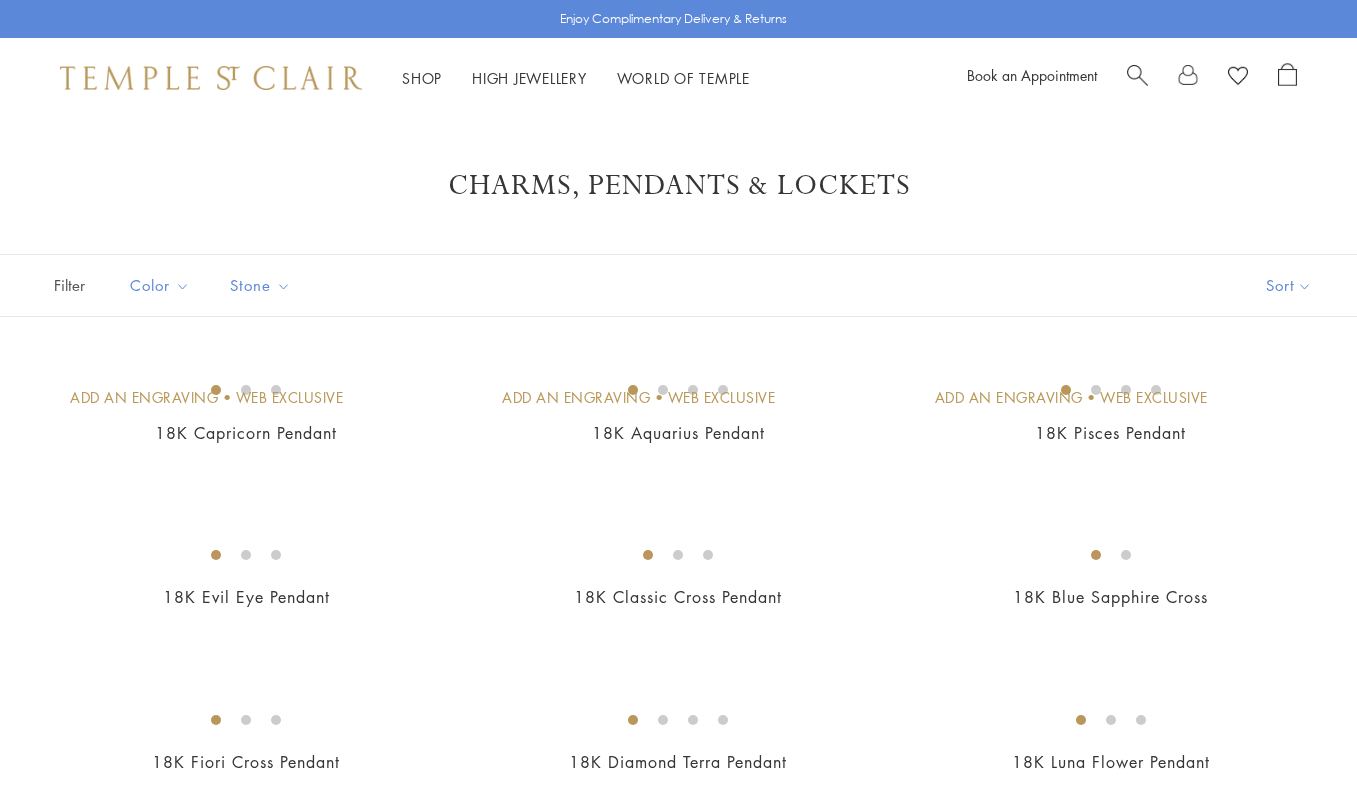 scroll, scrollTop: 0, scrollLeft: 0, axis: both 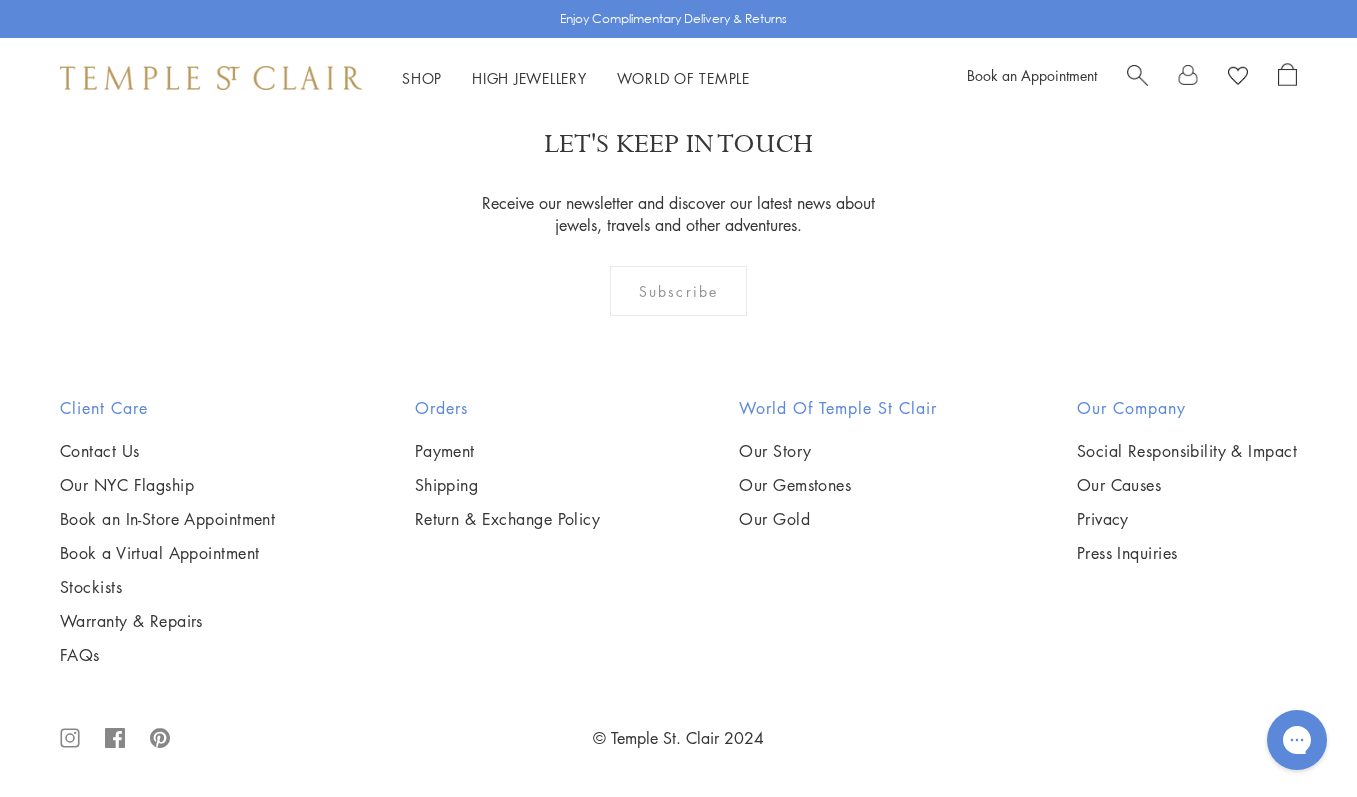 click on "3" at bounding box center (744, -33) 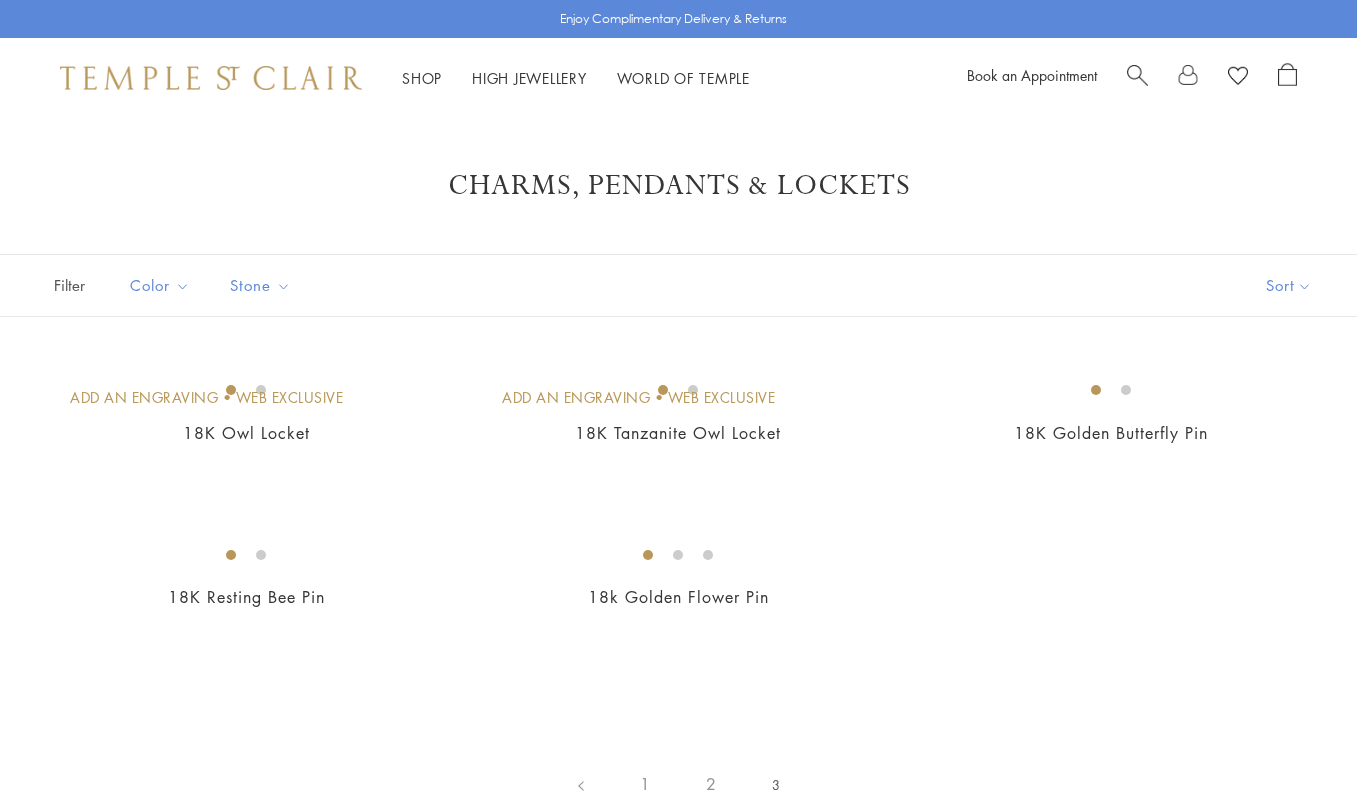 scroll, scrollTop: 0, scrollLeft: 0, axis: both 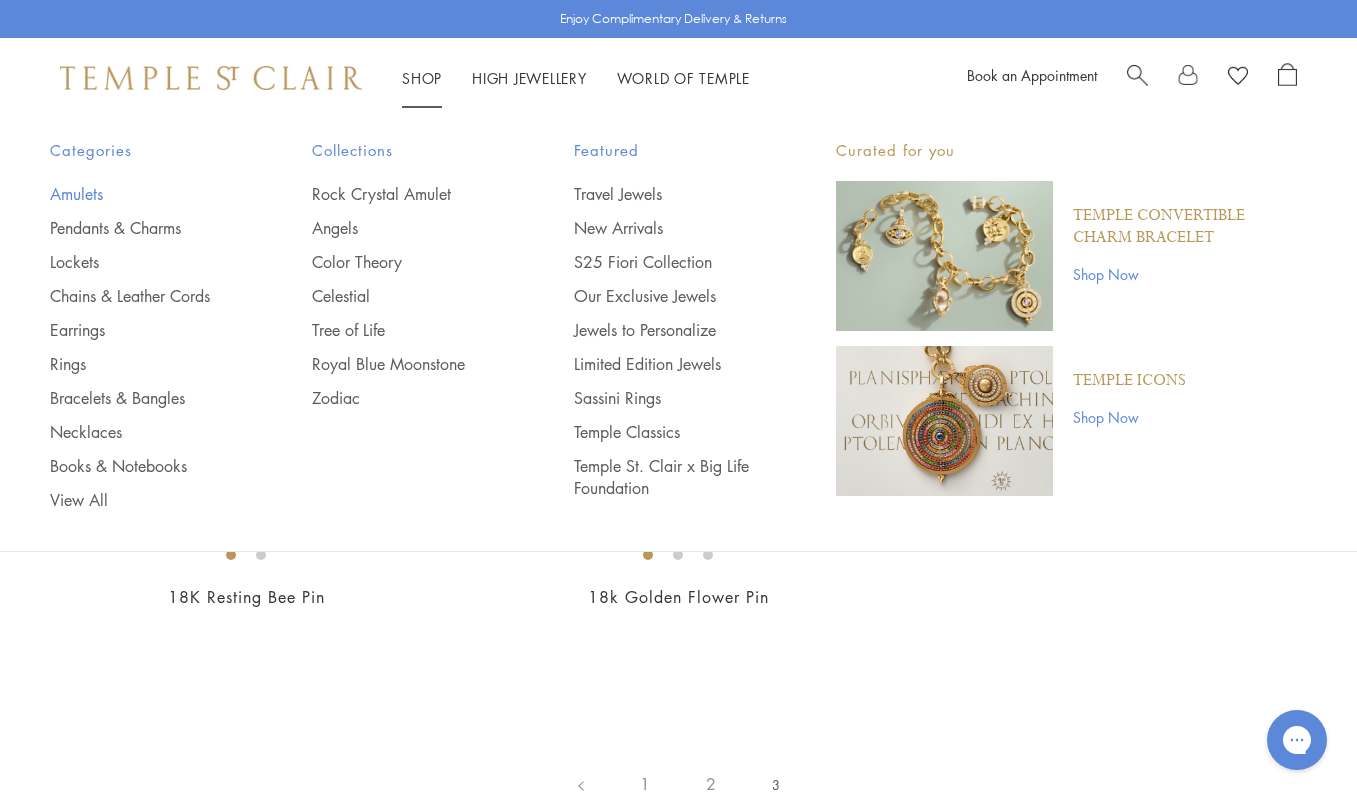 click on "Amulets" at bounding box center (141, 194) 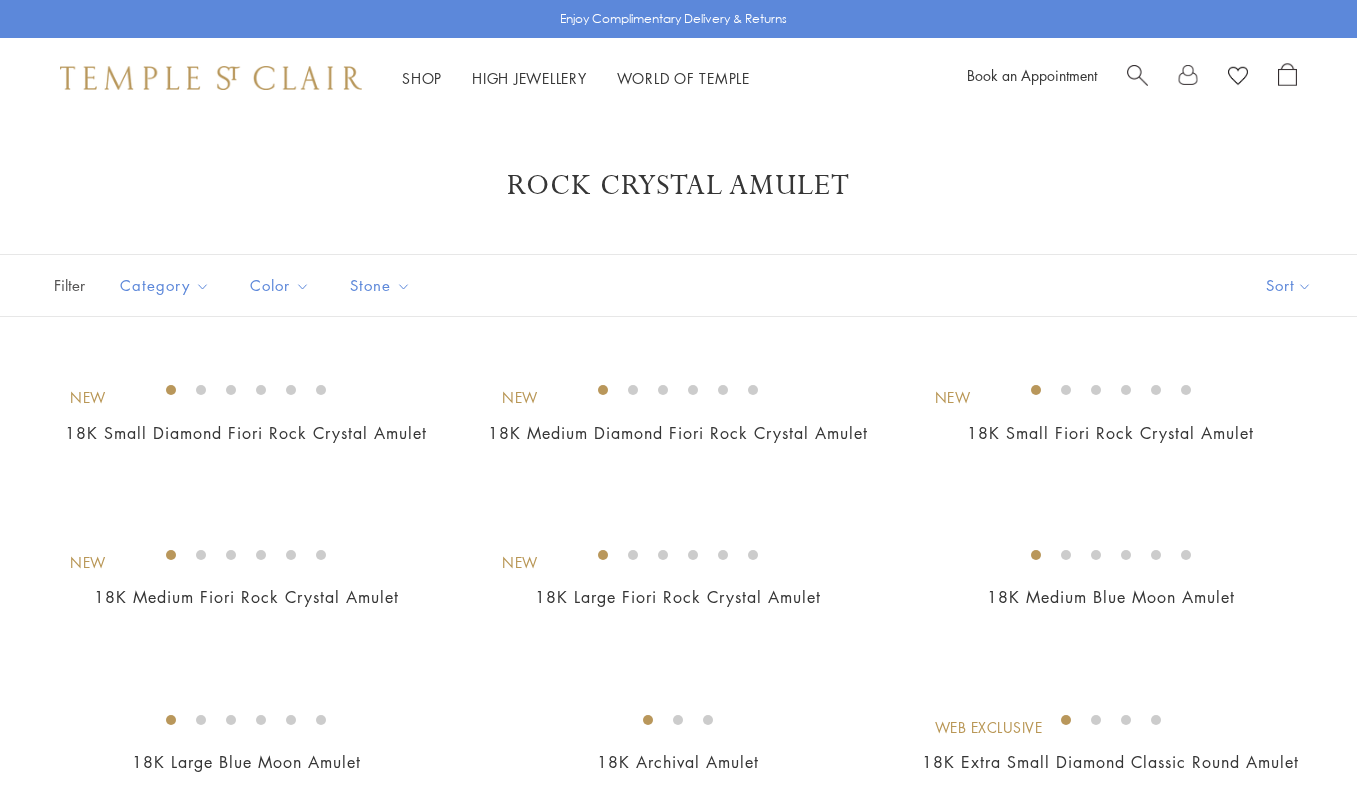 scroll, scrollTop: 0, scrollLeft: 0, axis: both 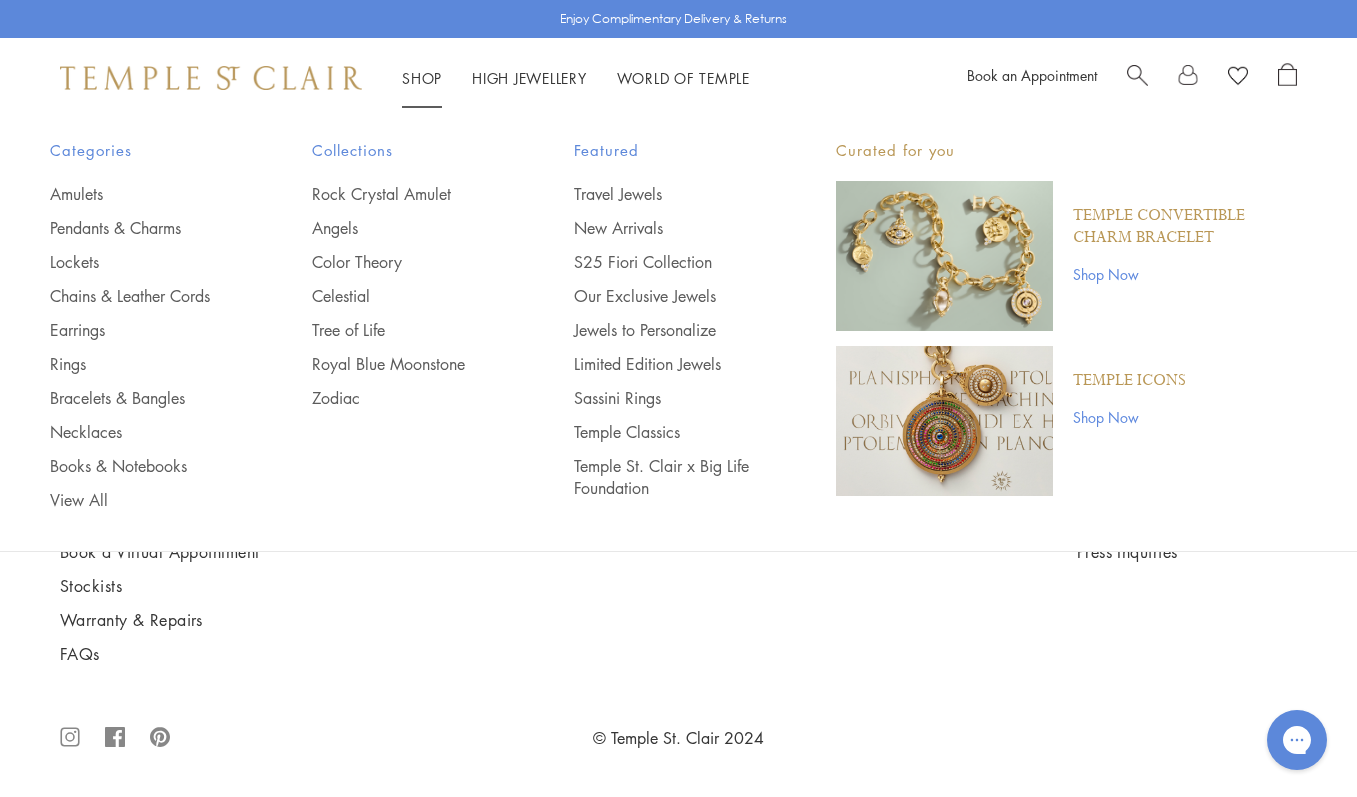 click on "Shop Shop" at bounding box center [422, 78] 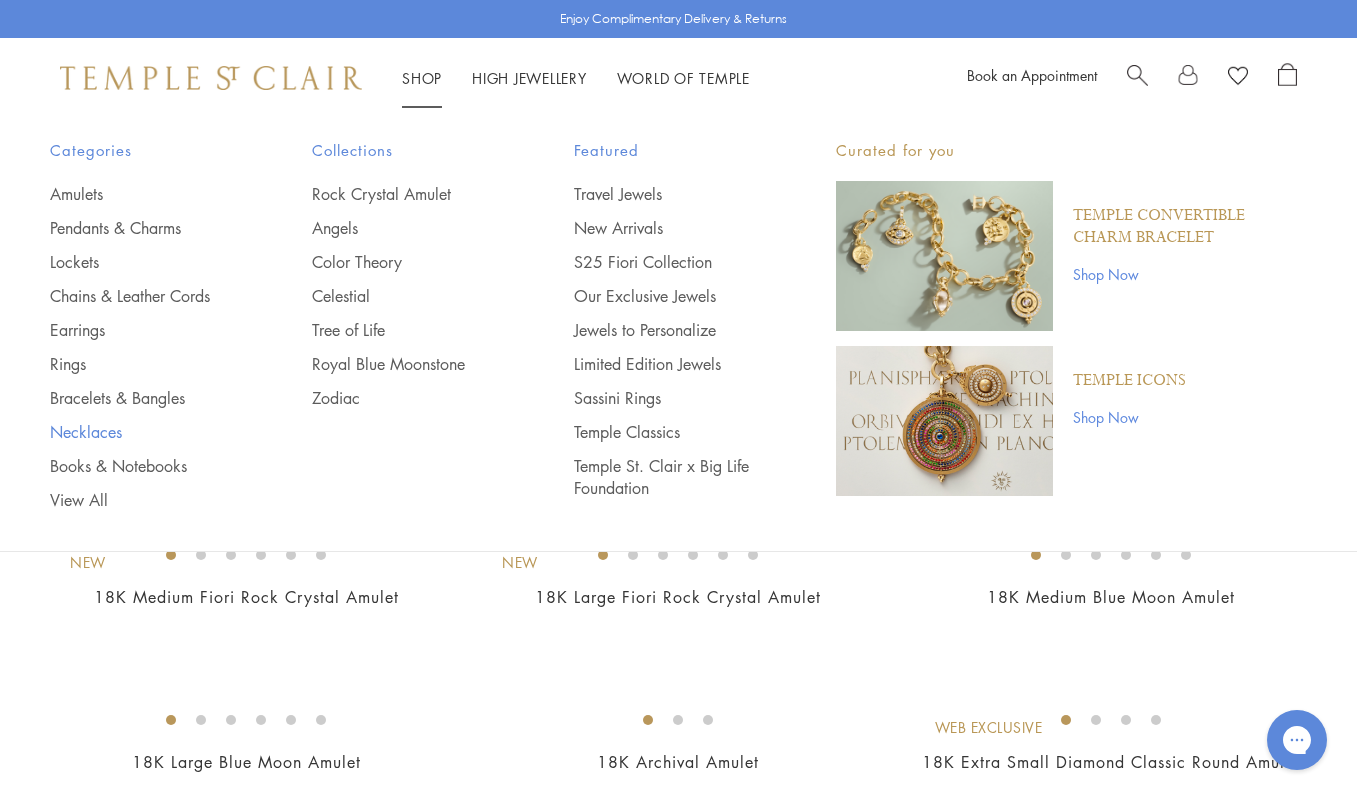 click on "Necklaces" at bounding box center (141, 432) 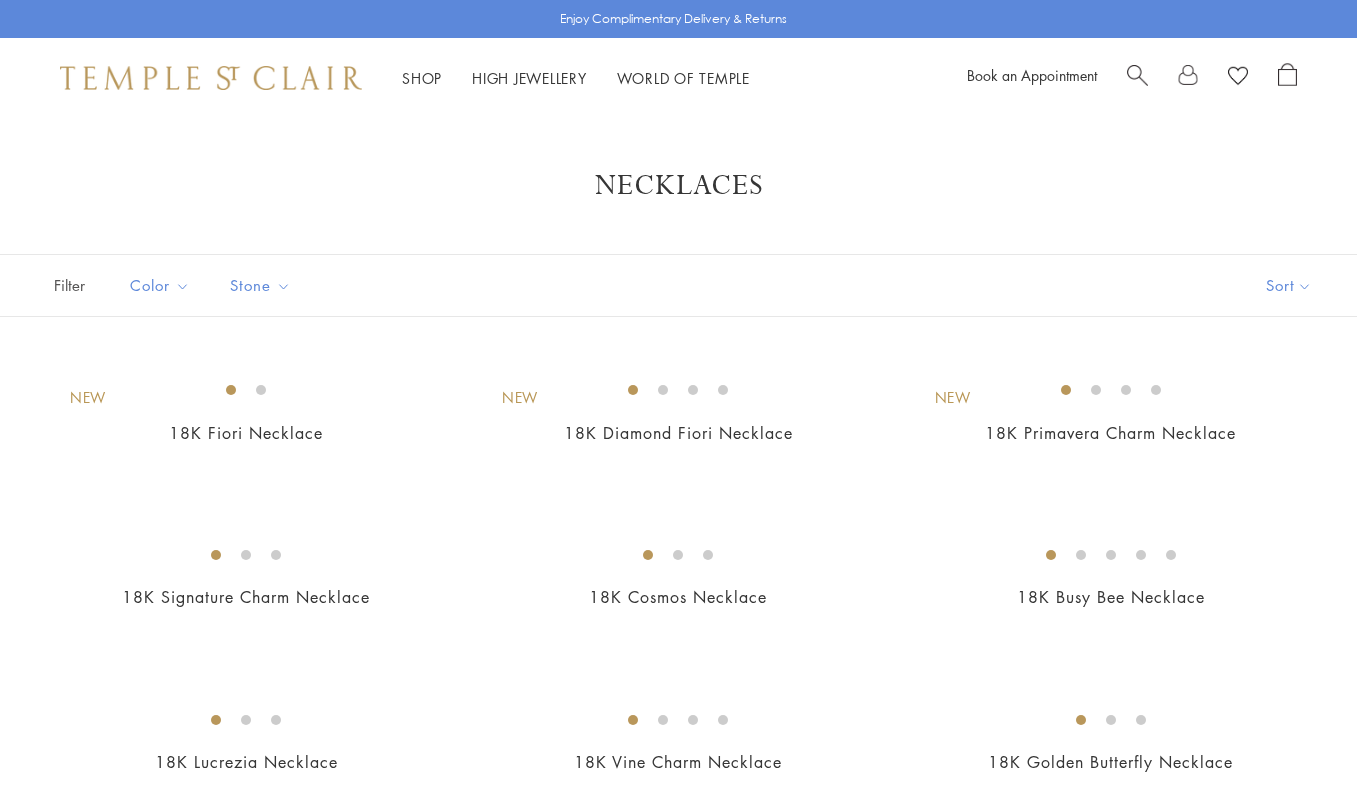 scroll, scrollTop: 0, scrollLeft: 0, axis: both 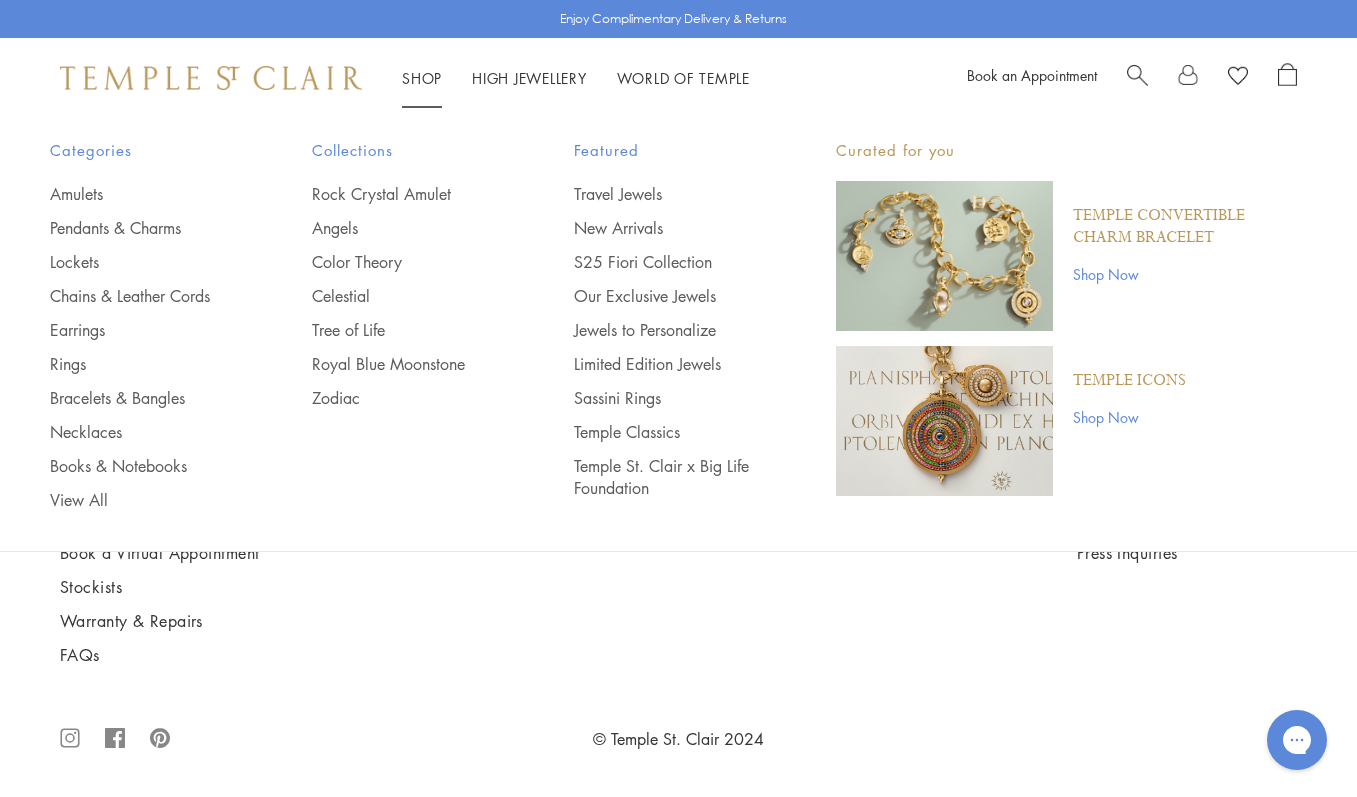 click on "Shop Shop" at bounding box center [422, 78] 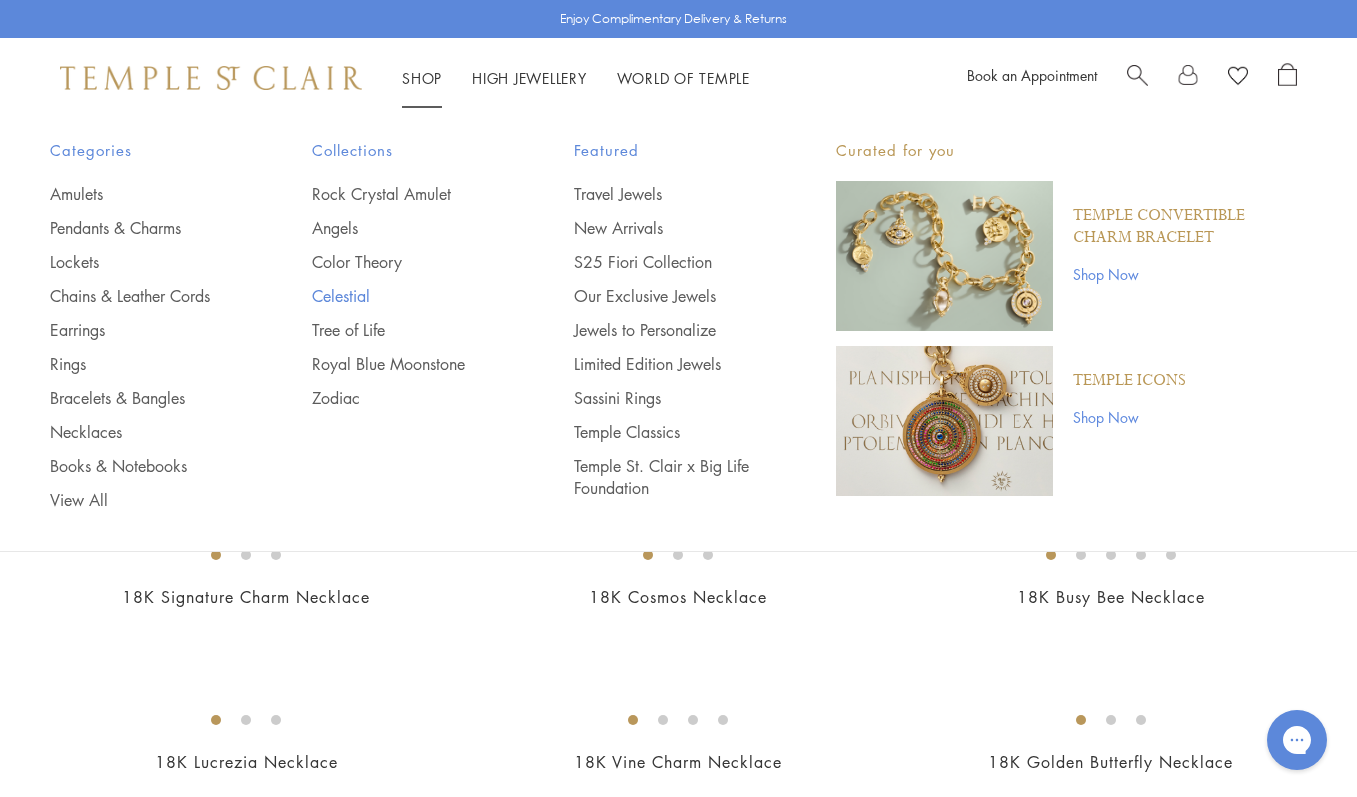 click on "Celestial" at bounding box center [403, 296] 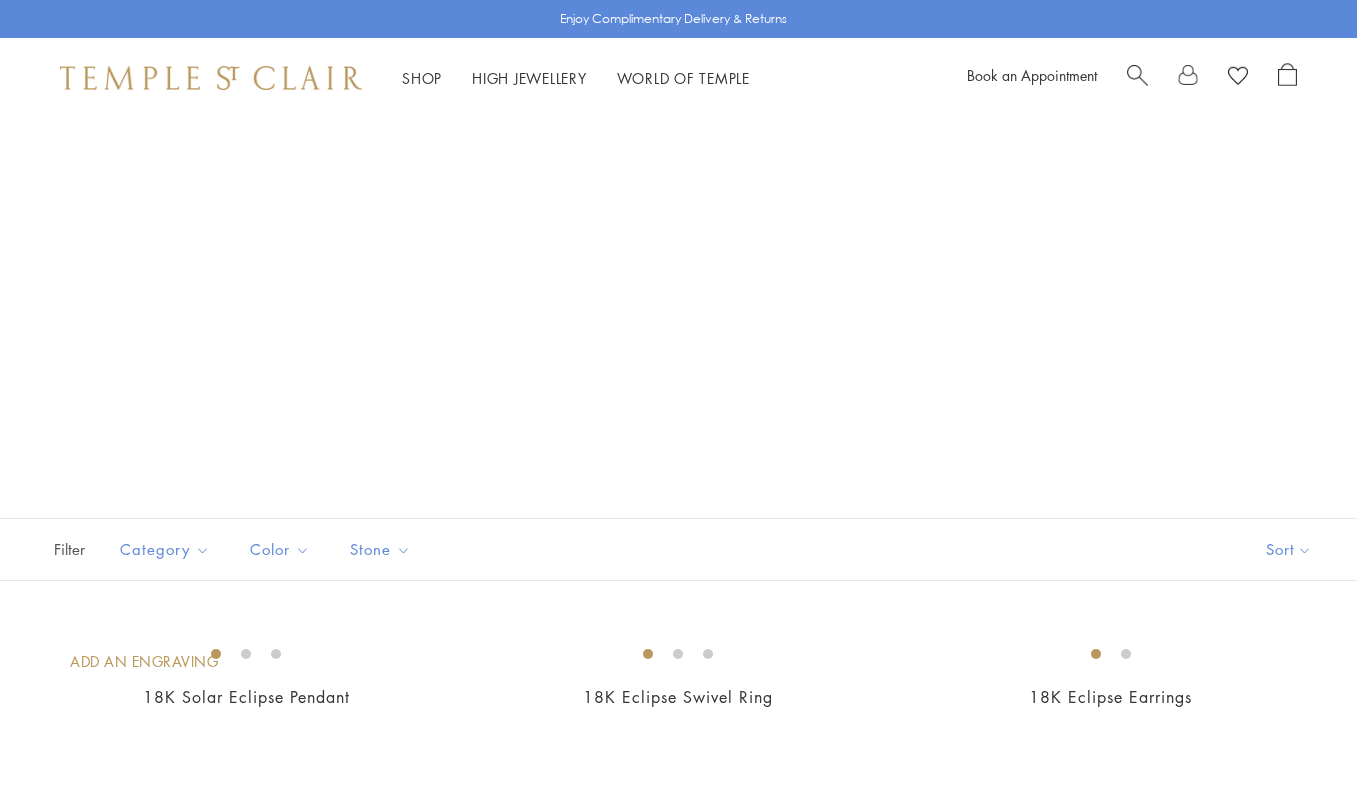 scroll, scrollTop: 0, scrollLeft: 0, axis: both 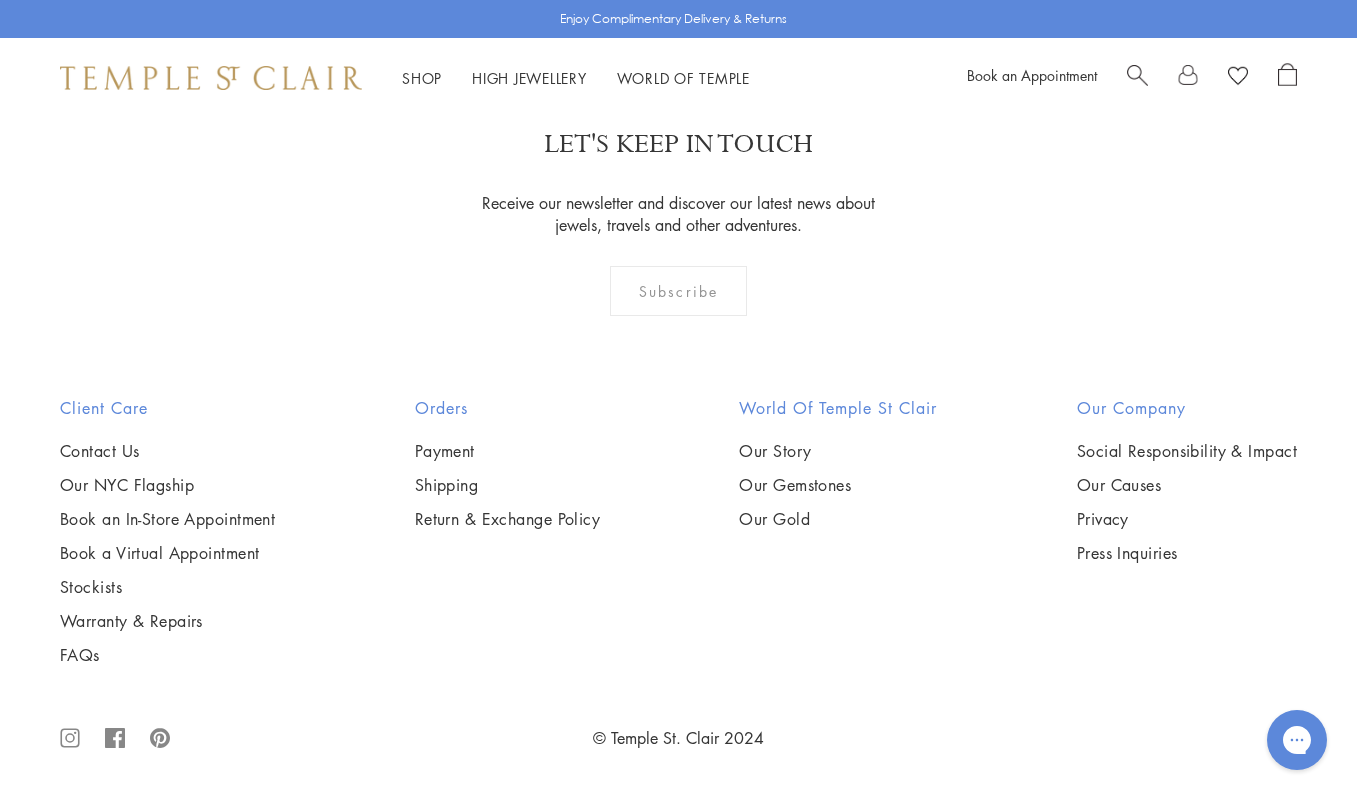 click at bounding box center [1137, 73] 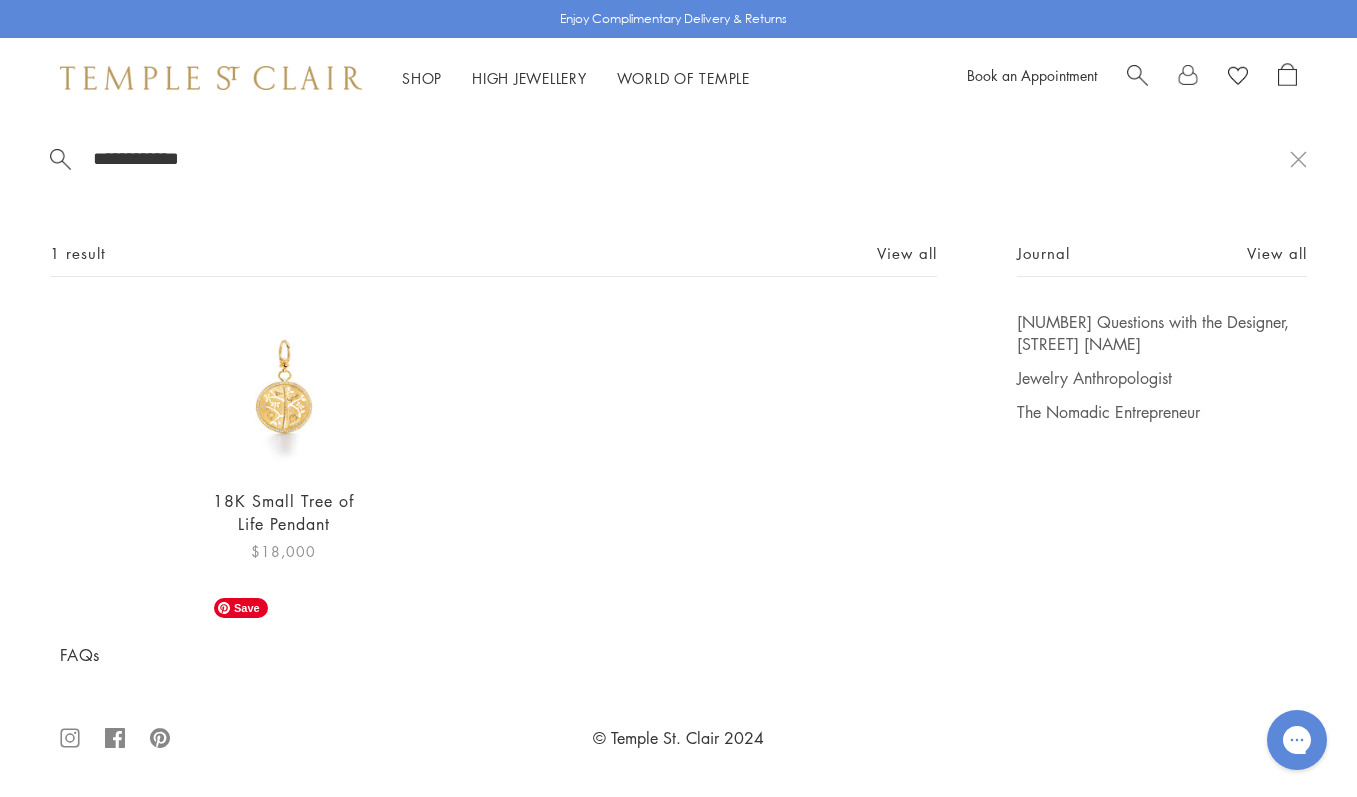 type on "**********" 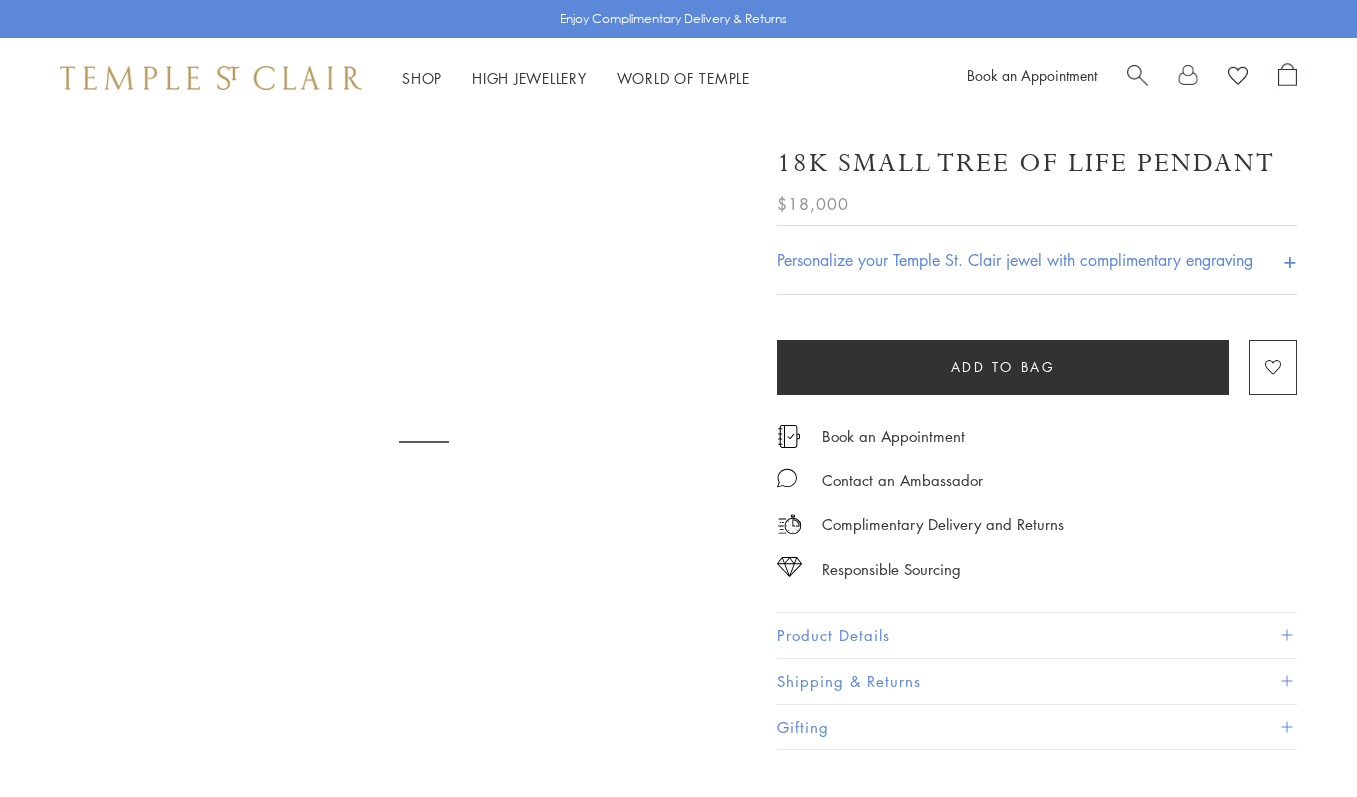 scroll, scrollTop: 0, scrollLeft: 0, axis: both 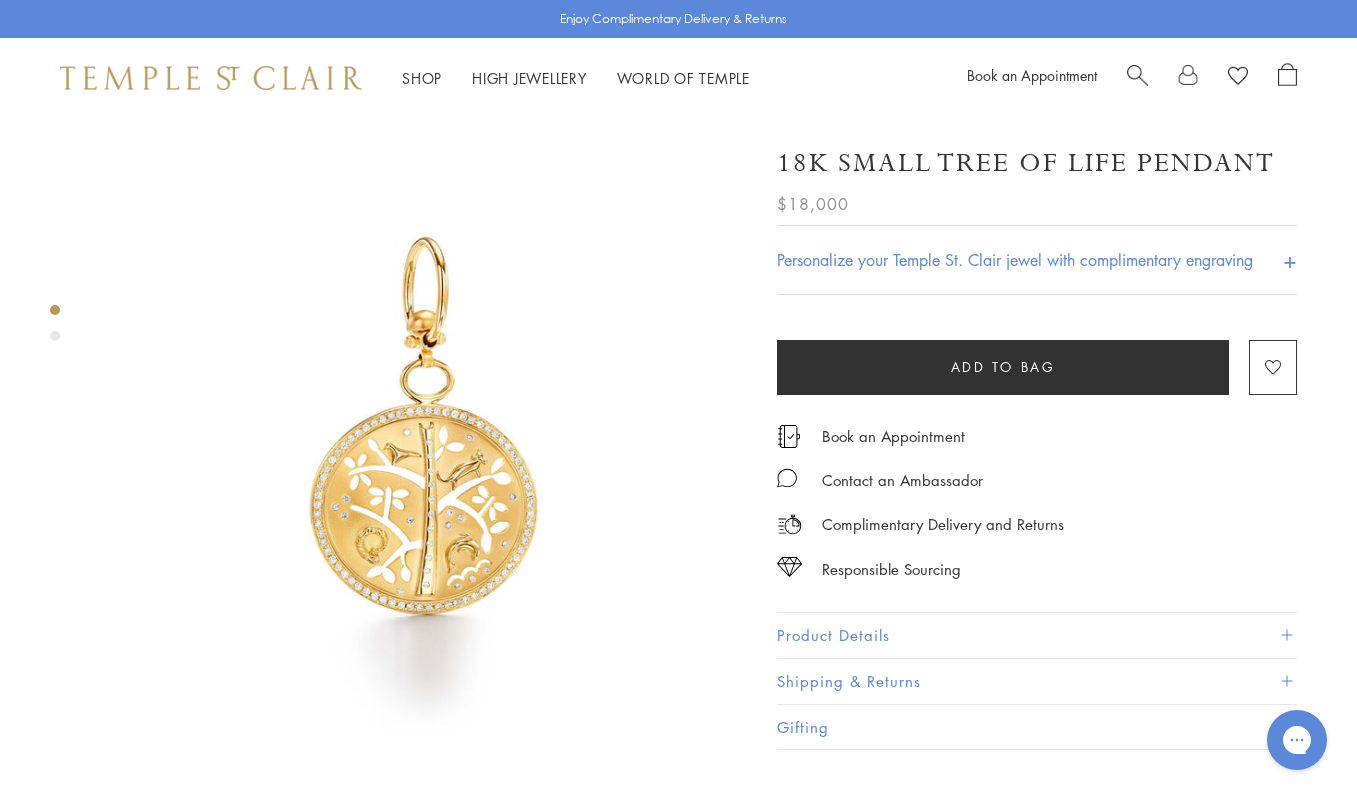 click at bounding box center [1137, 73] 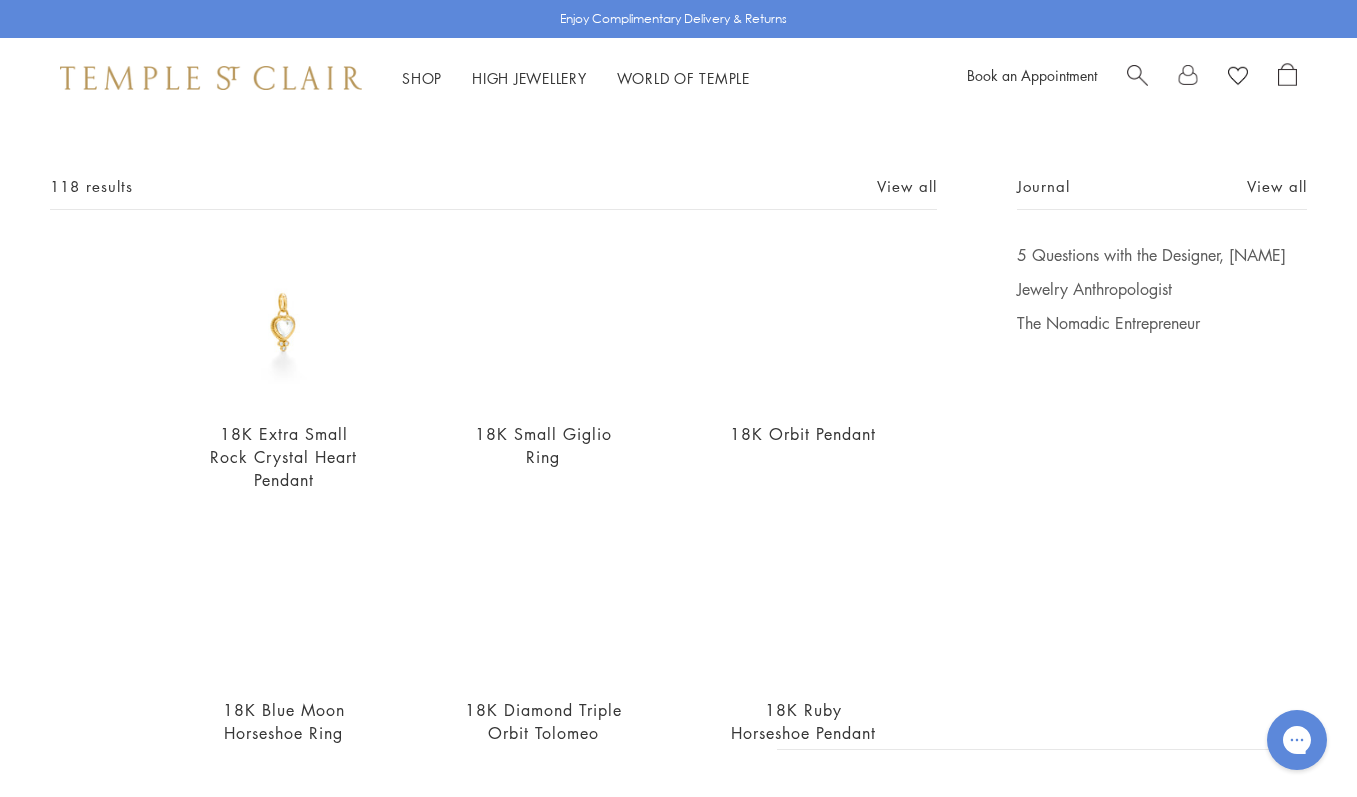 scroll, scrollTop: 0, scrollLeft: 0, axis: both 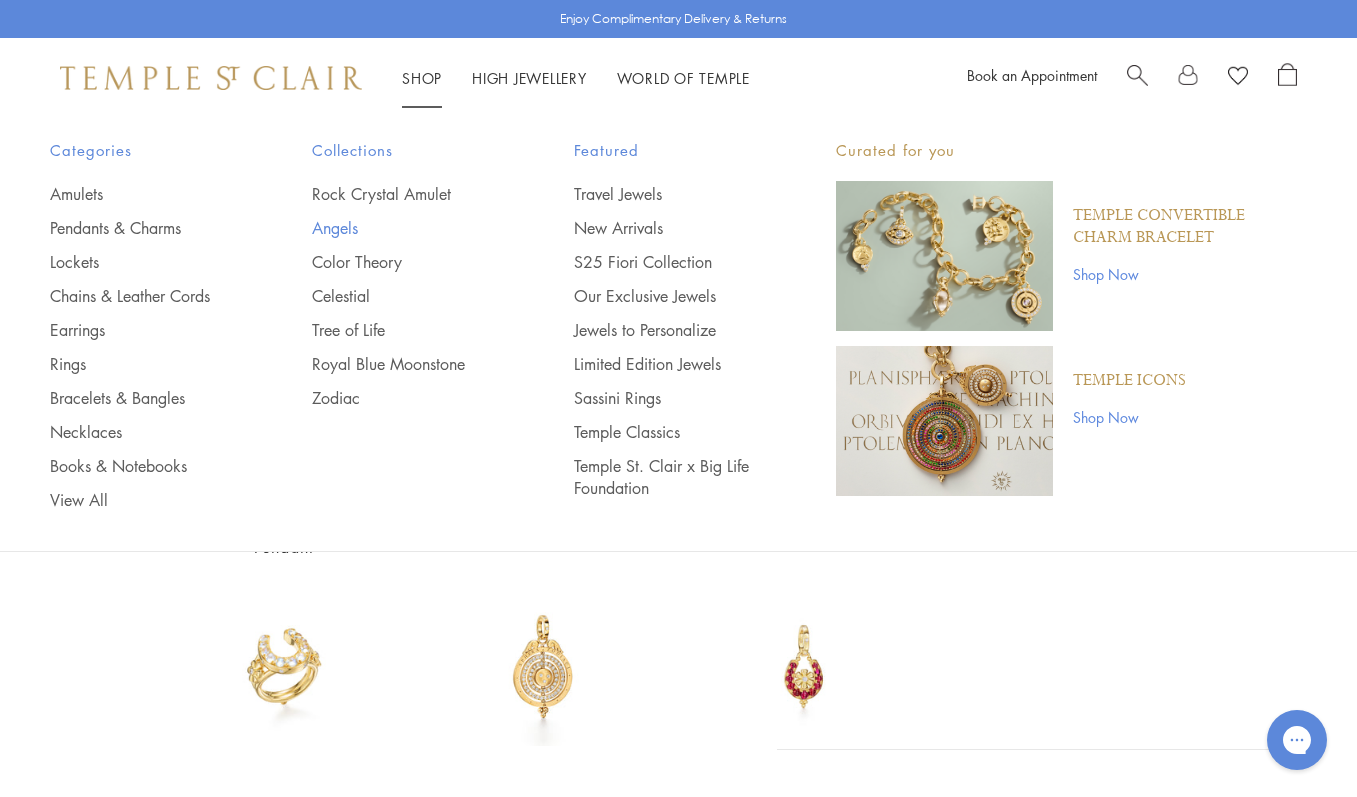 type on "**********" 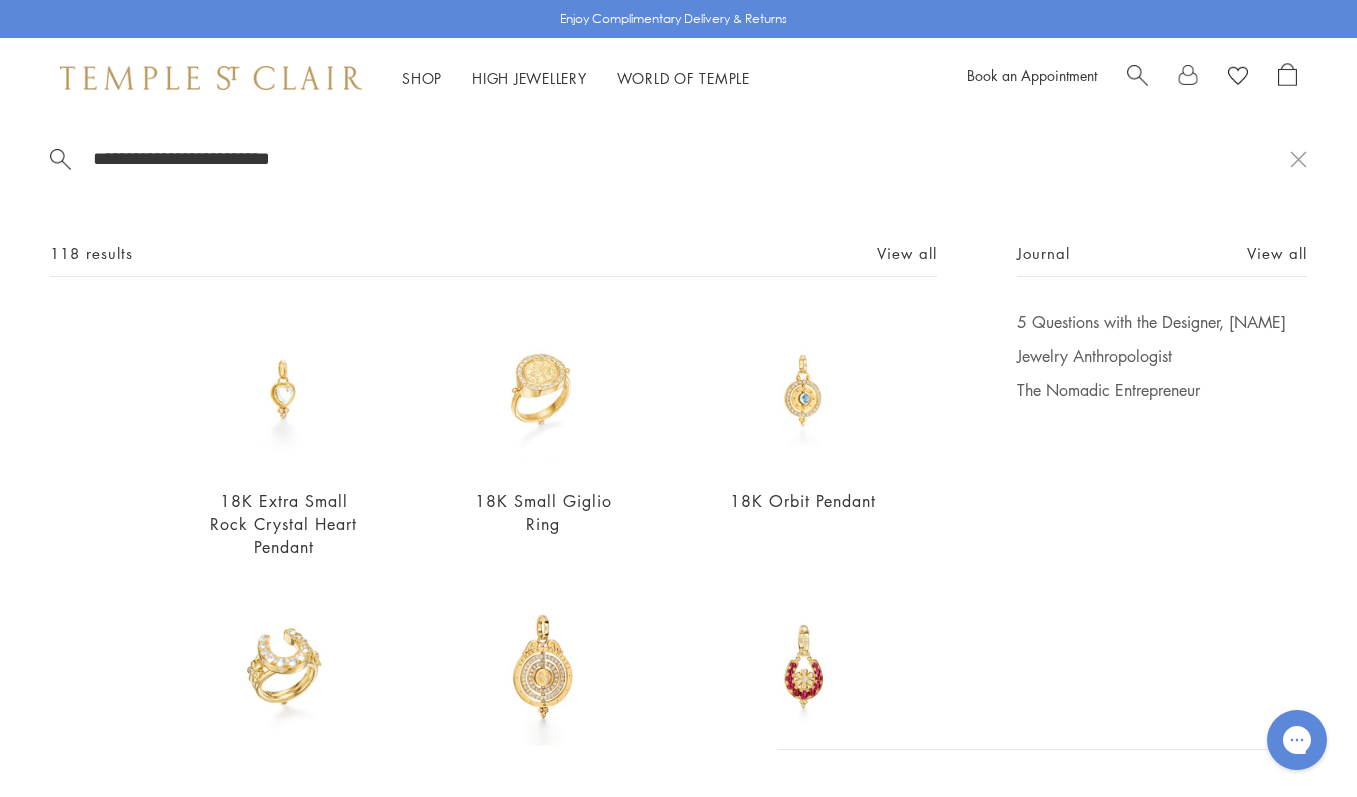 click on "Angels" at bounding box center (403, 228) 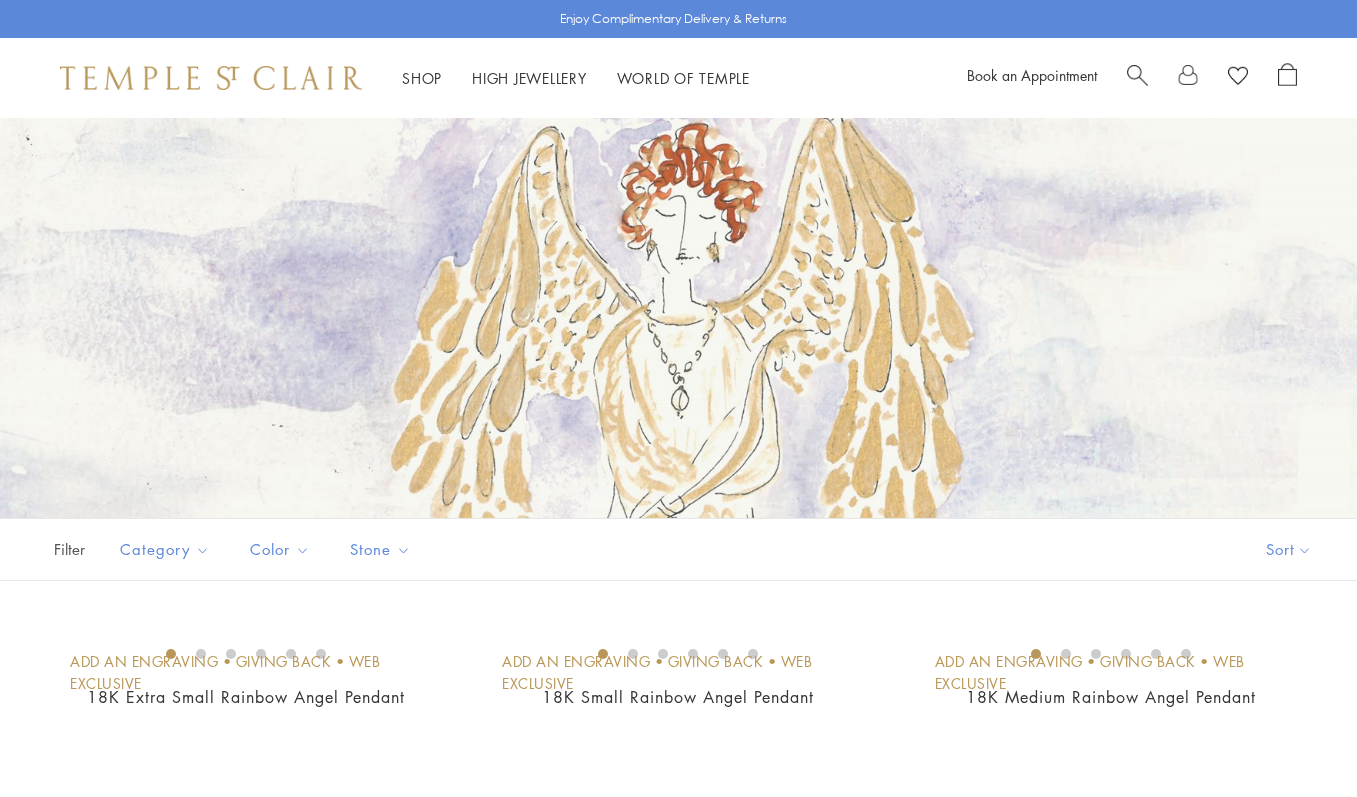 scroll, scrollTop: 0, scrollLeft: 0, axis: both 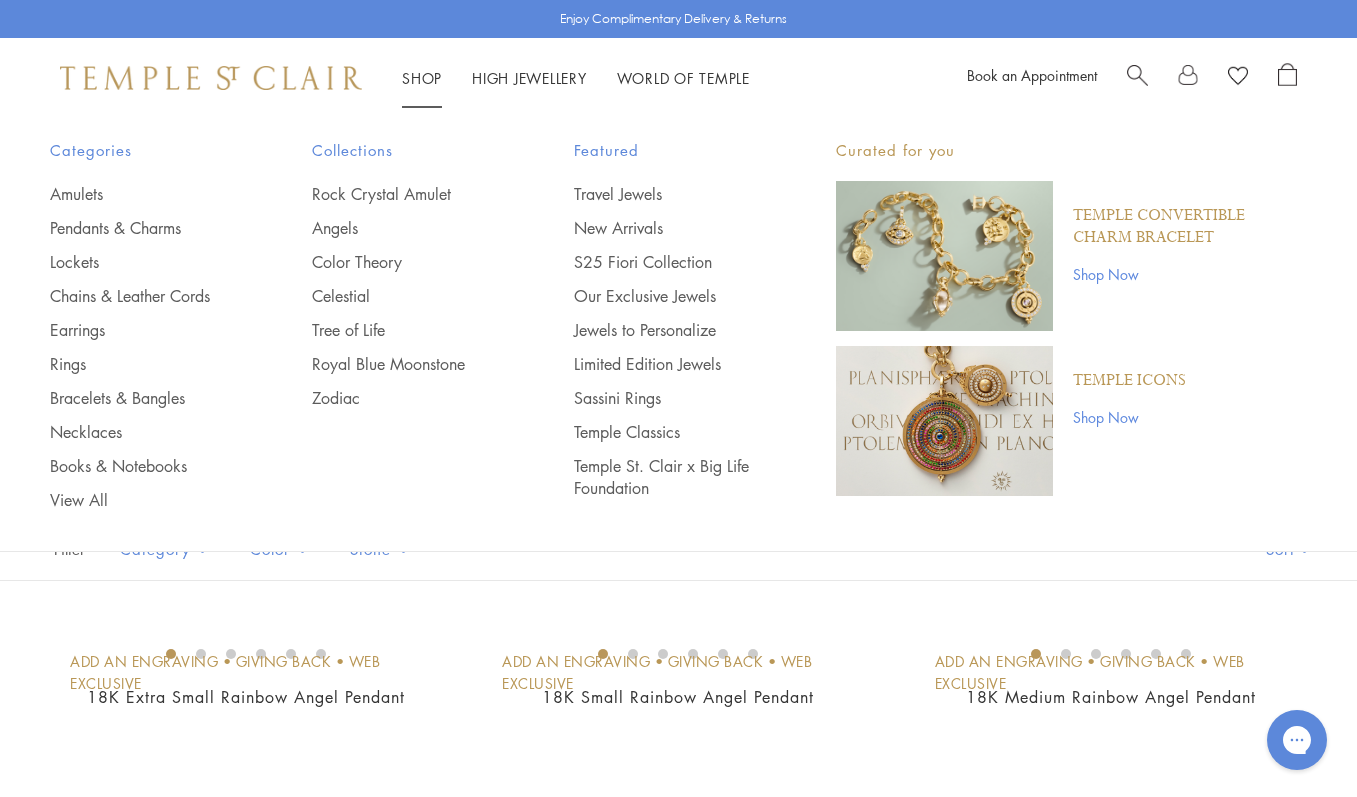 click on "Shop Shop
Categories Amulets   Pendants & Charms   Lockets   Chains & Leather Cords   Earrings   Rings   Bracelets & Bangles   Necklaces   Books & Notebooks   View All   Collections Rock Crystal Amulet   Angels   Color Theory   Celestial   Tree of Life   Royal Blue Moonstone   Zodiac   Featured Travel Jewels   New Arrivals   S25 Fiori Collection   Our Exclusive Jewels   Jewels to Personalize   Limited Edition Jewels   Sassini Rings   Temple Classics   Temple St. Clair x Big Life Foundation    Curated for you
Temple Convertible Charm Bracelet Shop Now" at bounding box center [422, 78] 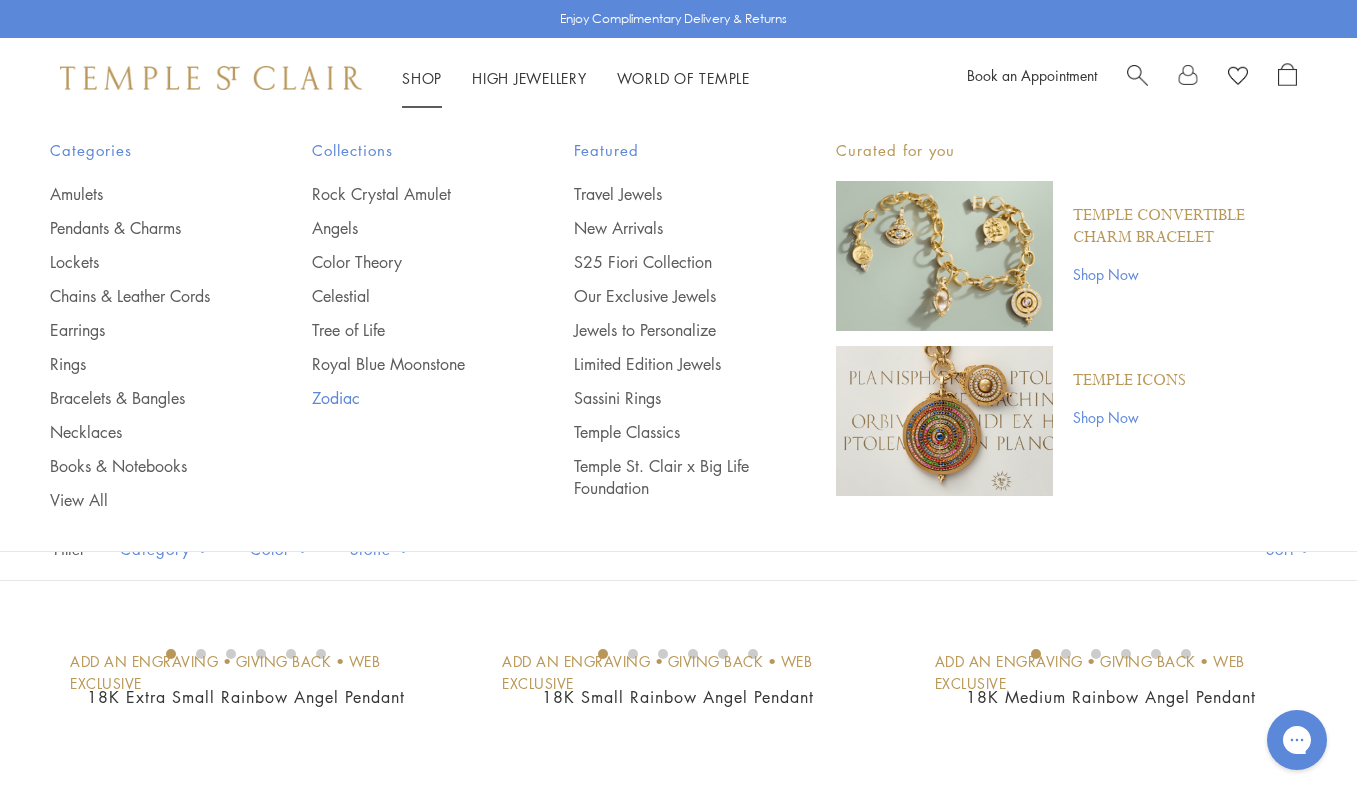 click on "Zodiac" at bounding box center (403, 398) 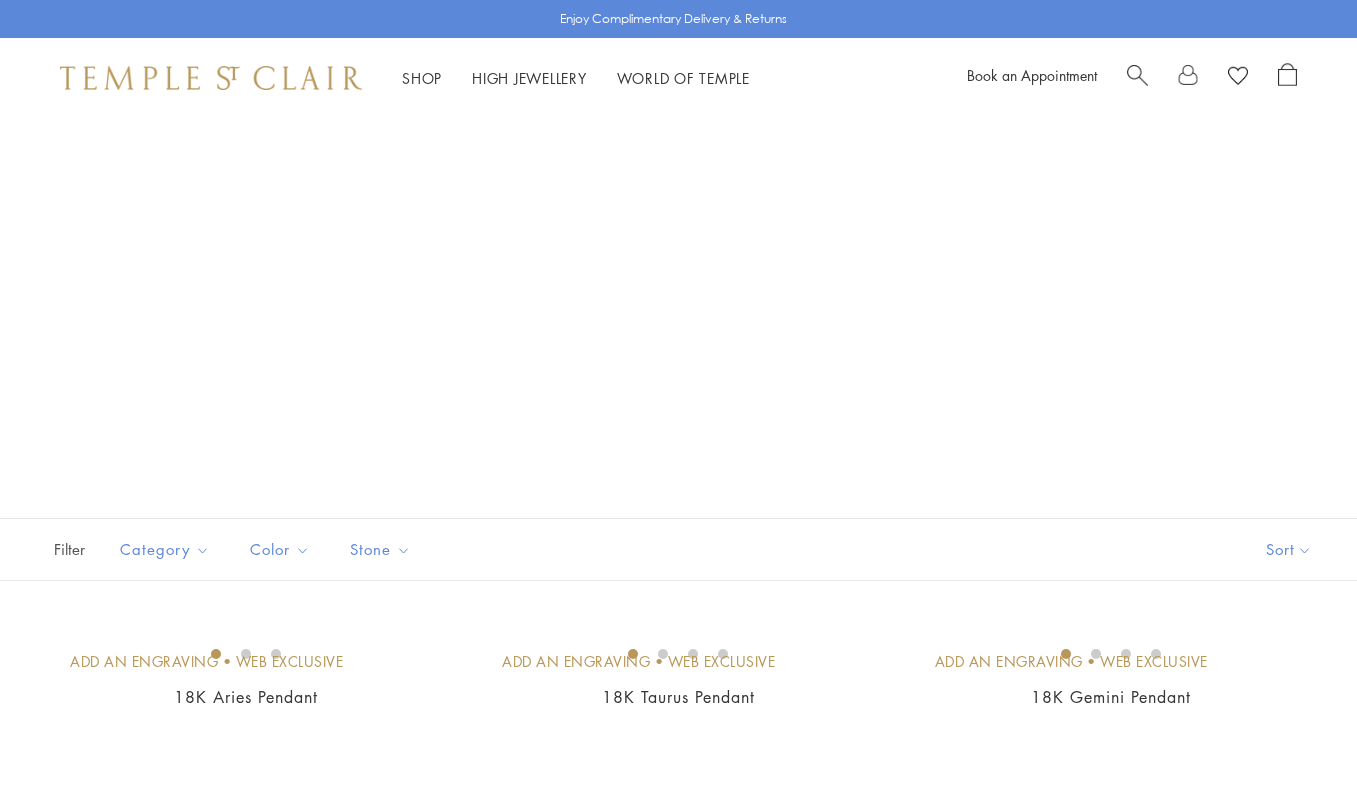 scroll, scrollTop: 0, scrollLeft: 0, axis: both 